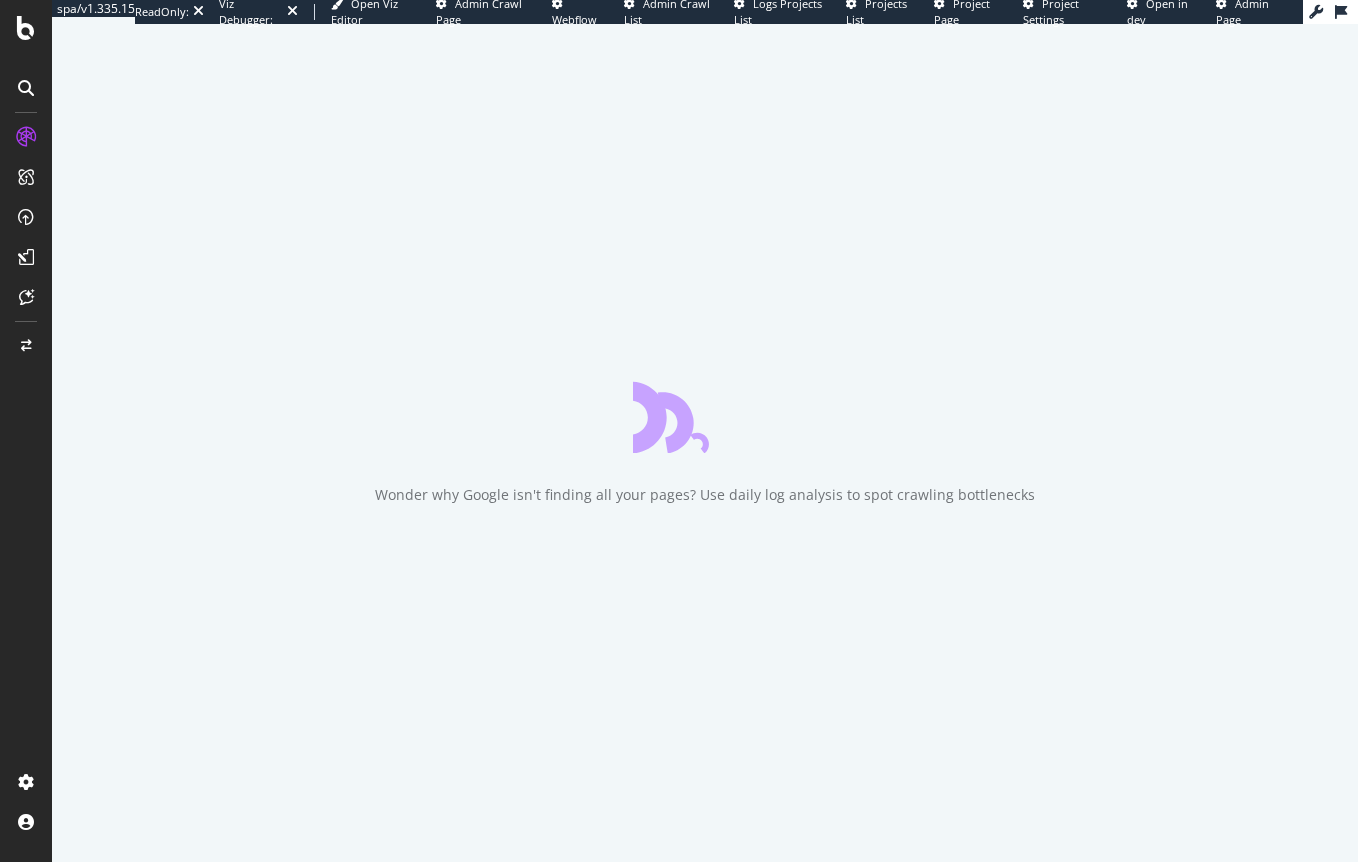scroll, scrollTop: 0, scrollLeft: 0, axis: both 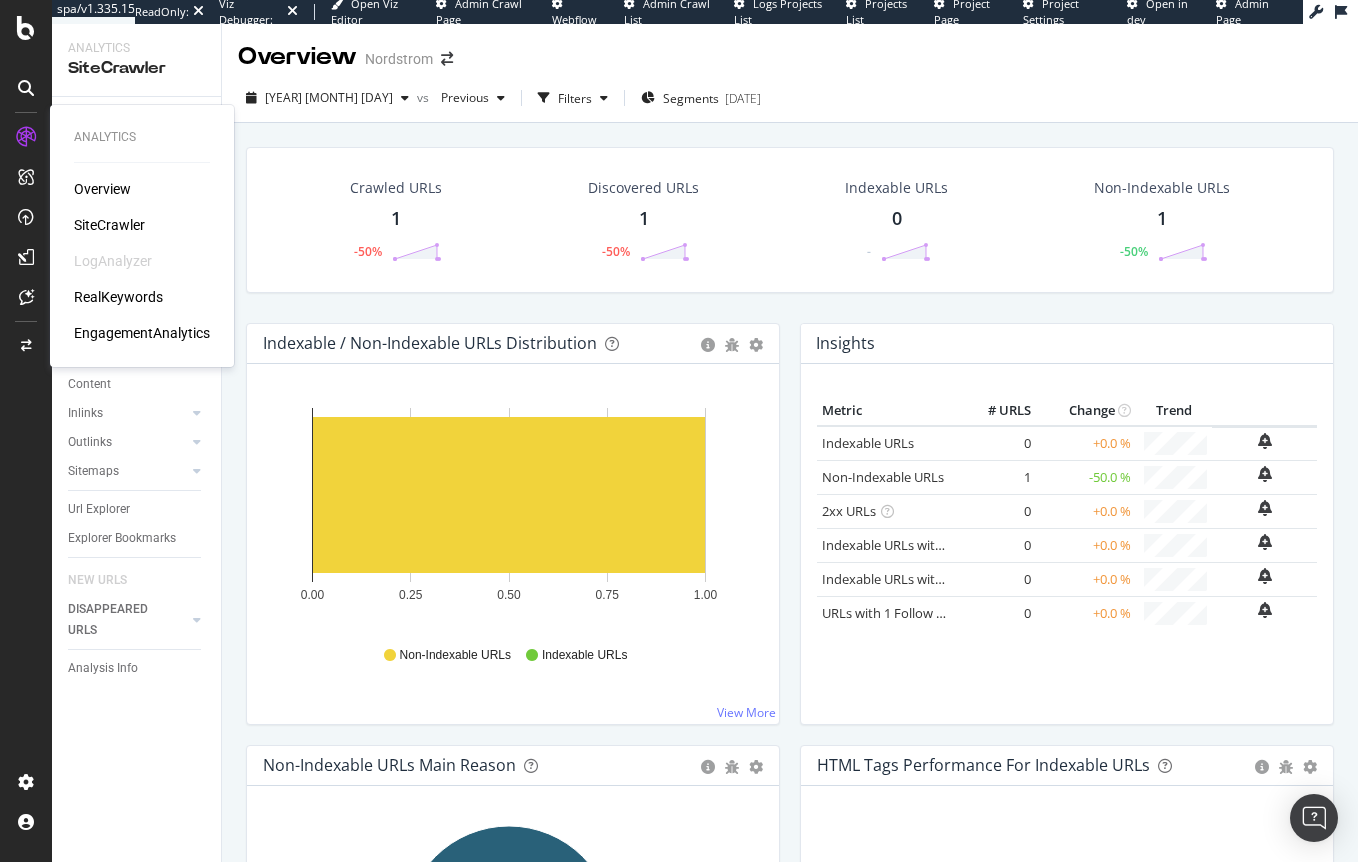 drag, startPoint x: 126, startPoint y: 301, endPoint x: 186, endPoint y: 294, distance: 60.40695 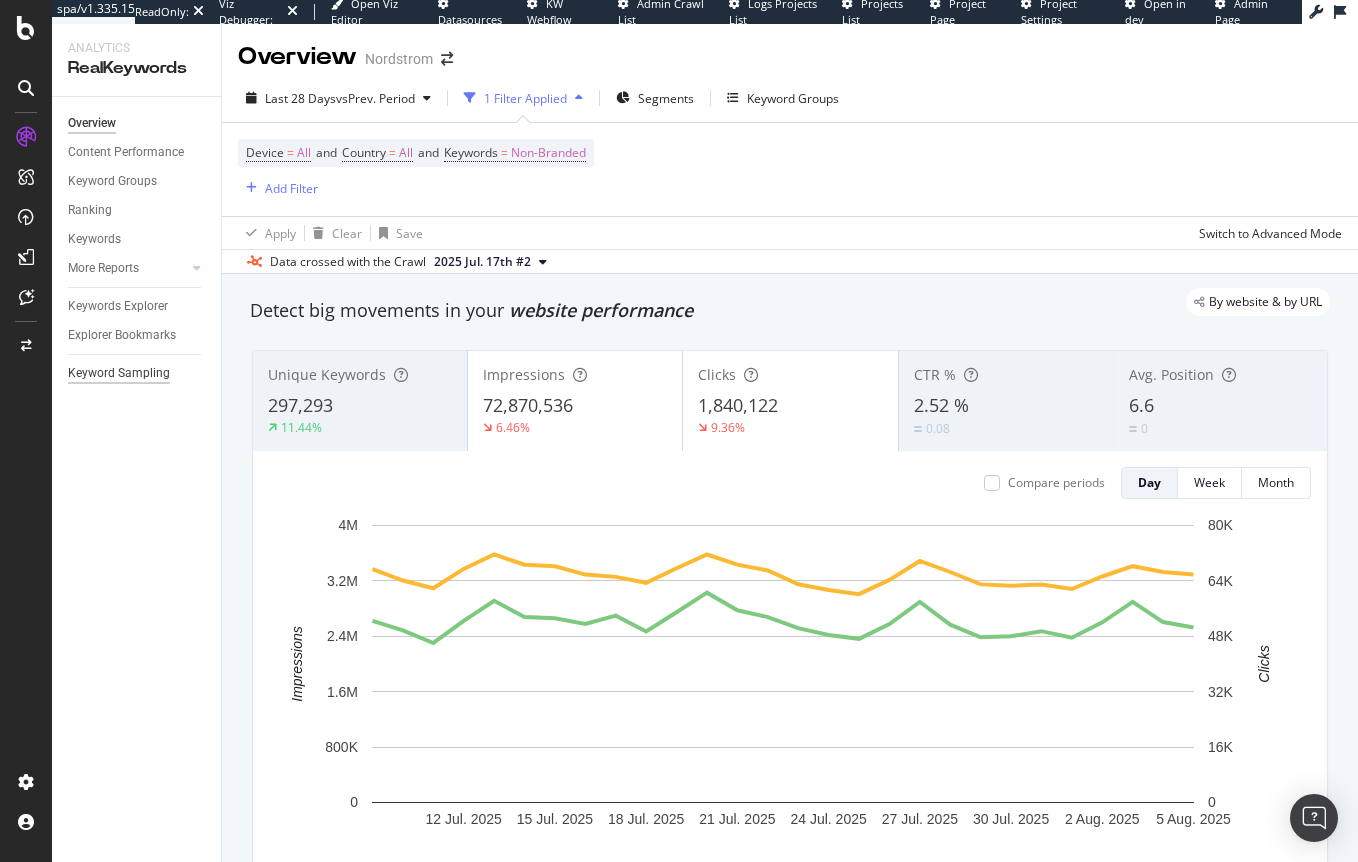 click on "Keyword Sampling" at bounding box center (119, 373) 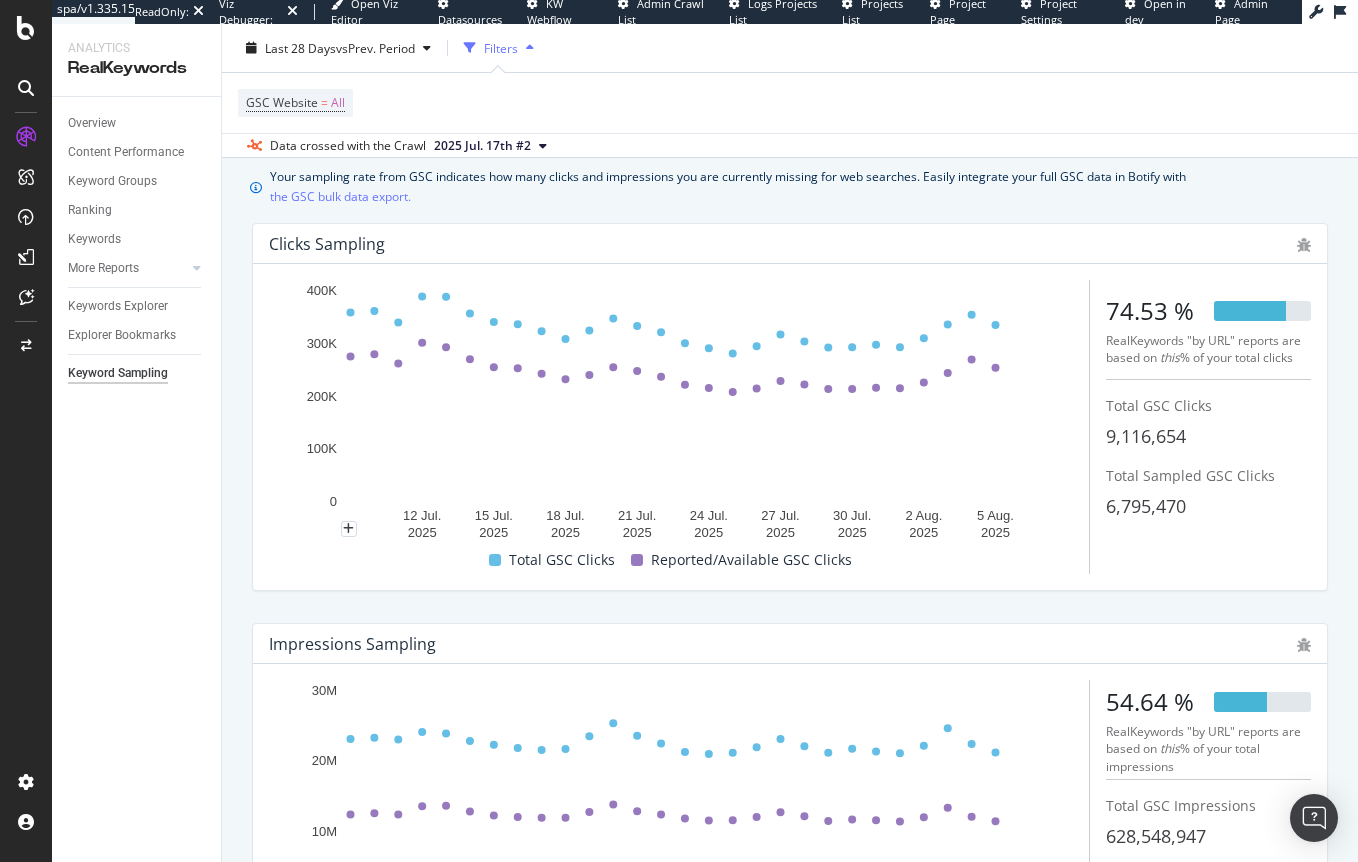 scroll, scrollTop: 100, scrollLeft: 0, axis: vertical 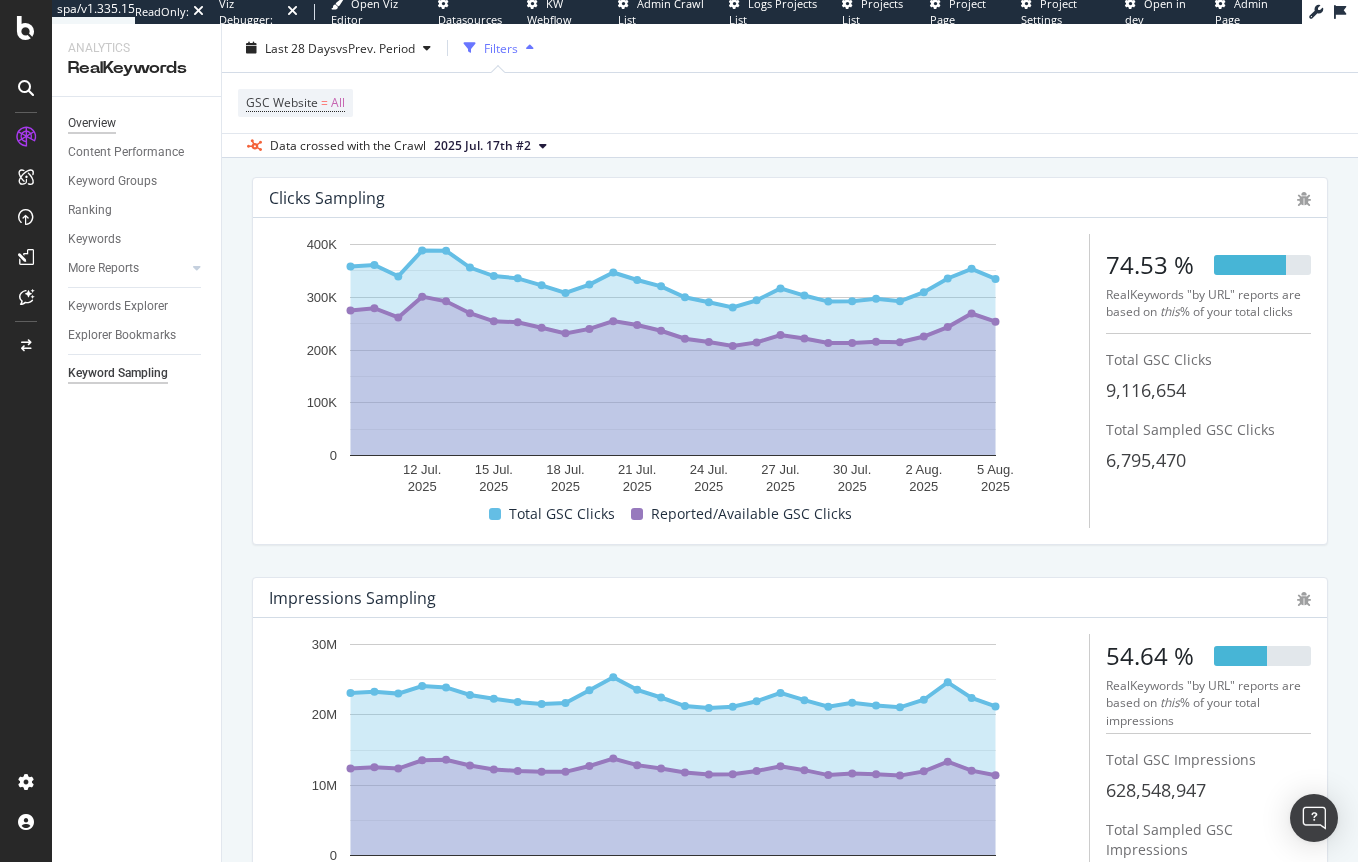 click on "Overview" at bounding box center [92, 123] 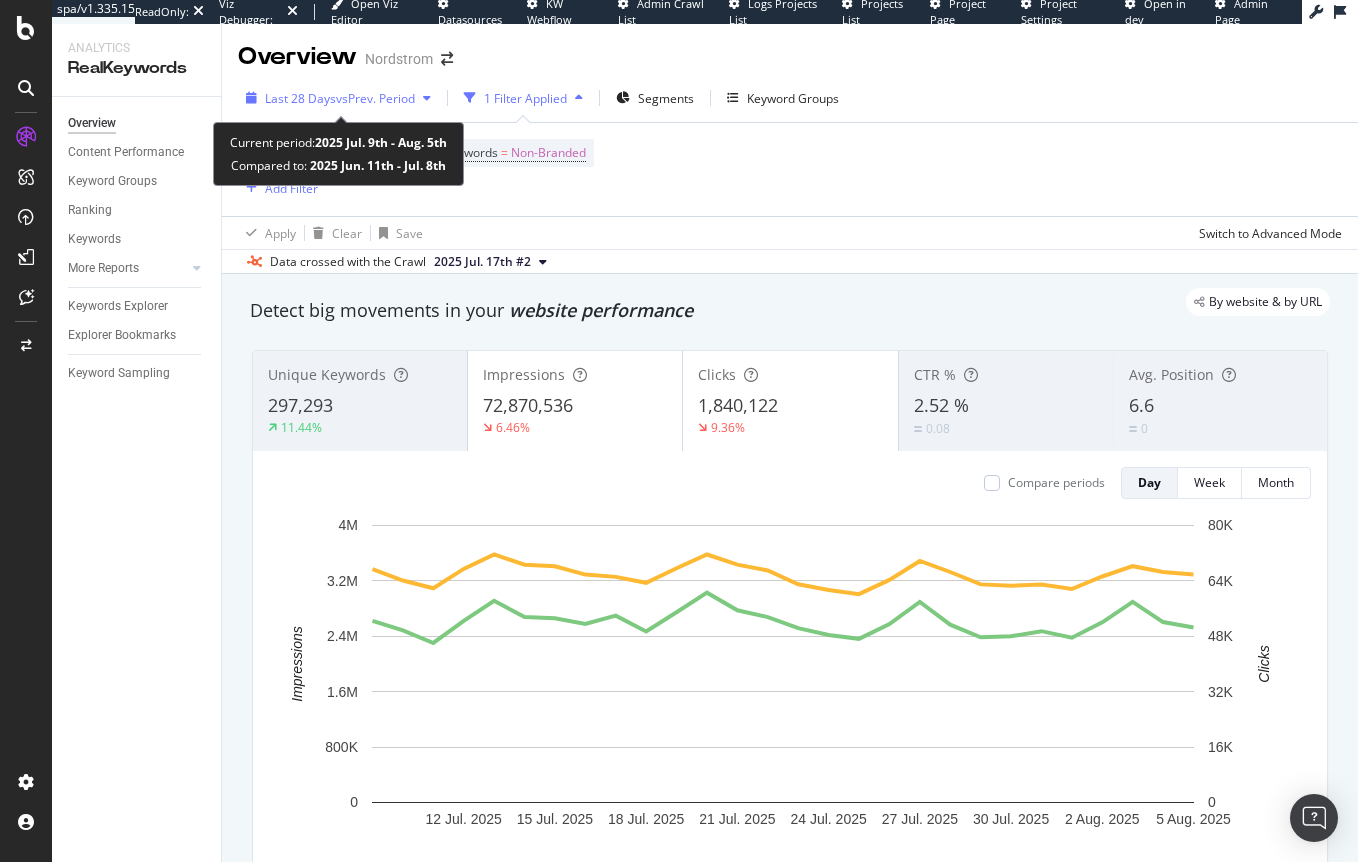 click on "vs  Prev. Period" at bounding box center (375, 98) 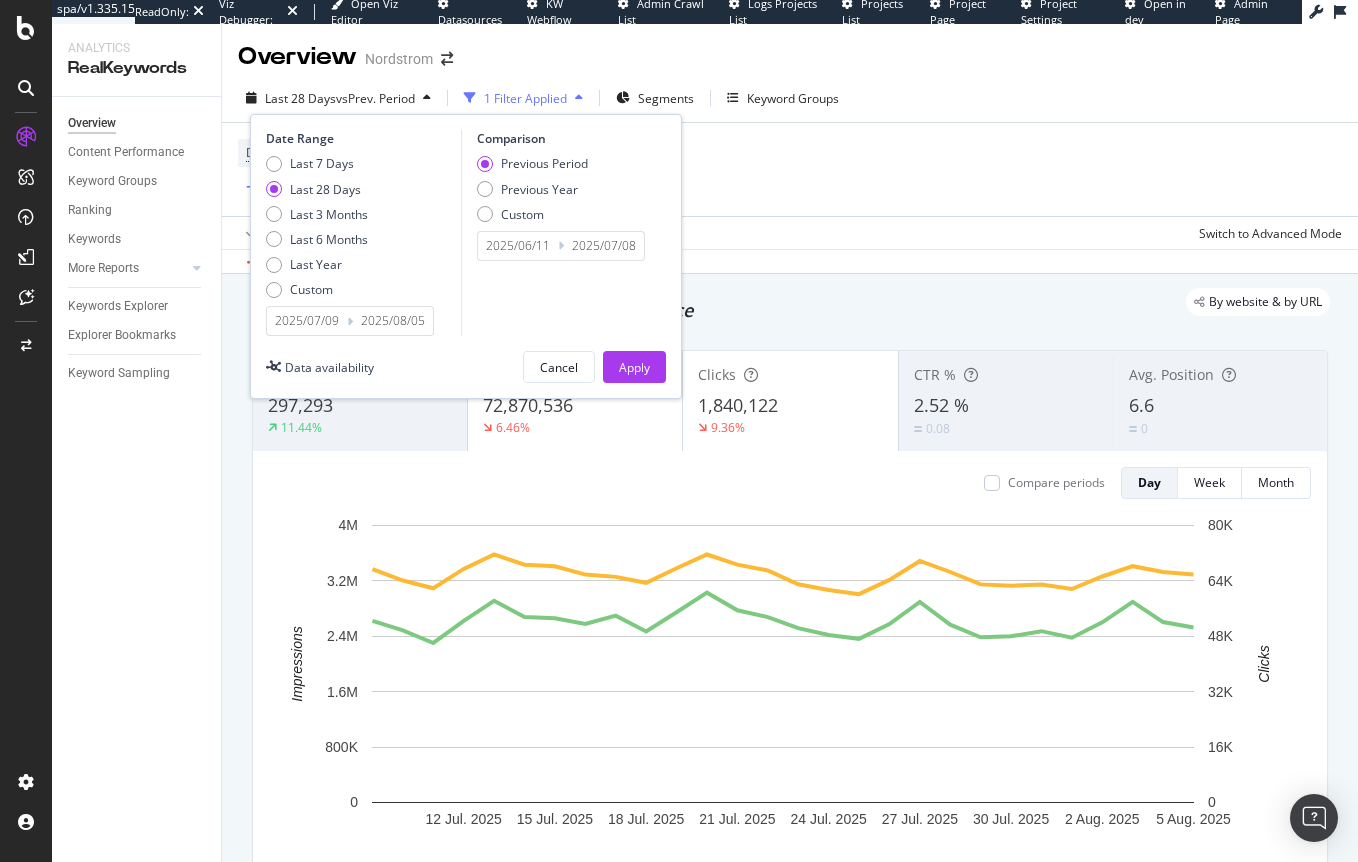 click on "Last 7 Days Last 28 Days Last 3 Months Last 6 Months Last Year Custom" at bounding box center [317, 230] 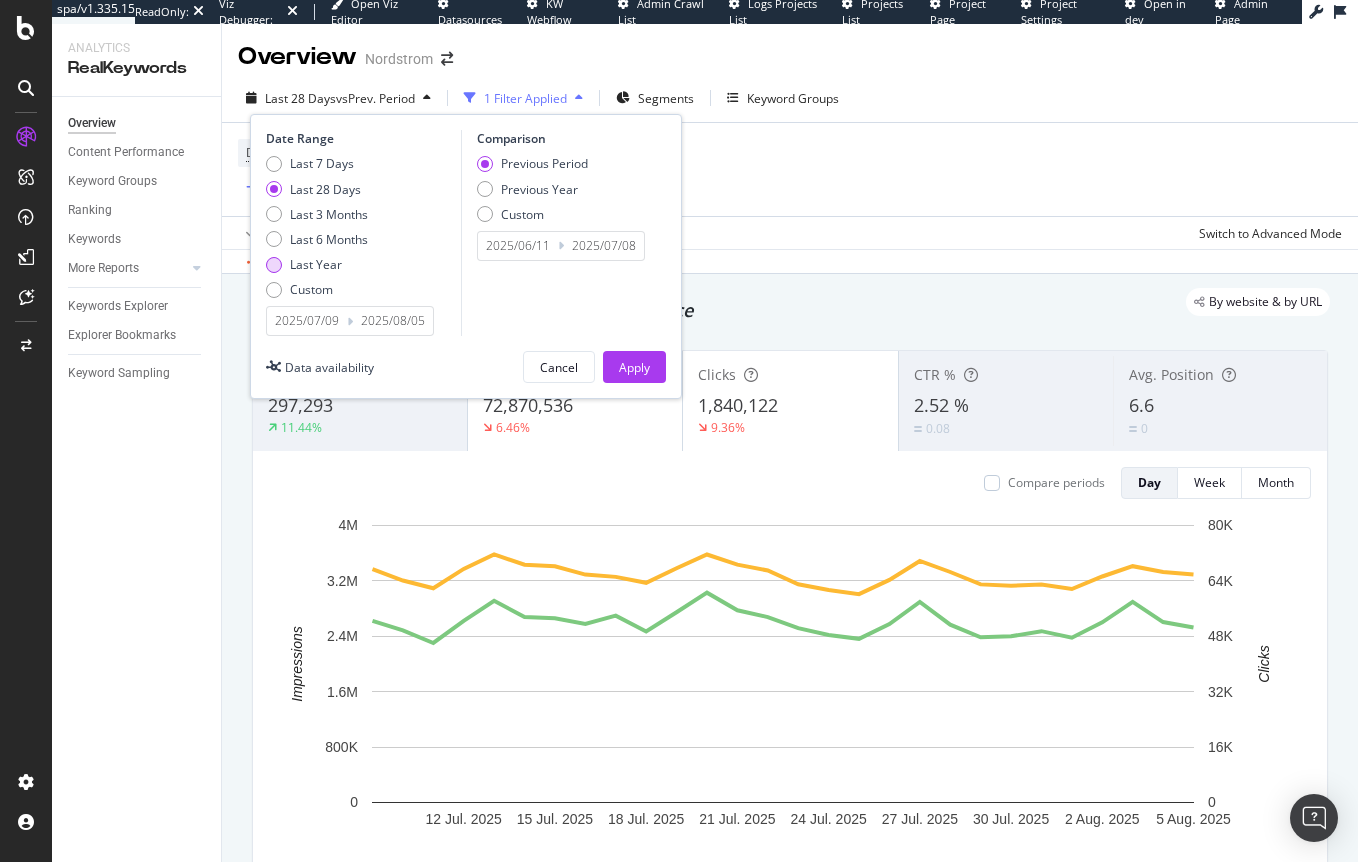 drag, startPoint x: 298, startPoint y: 262, endPoint x: 354, endPoint y: 257, distance: 56.22277 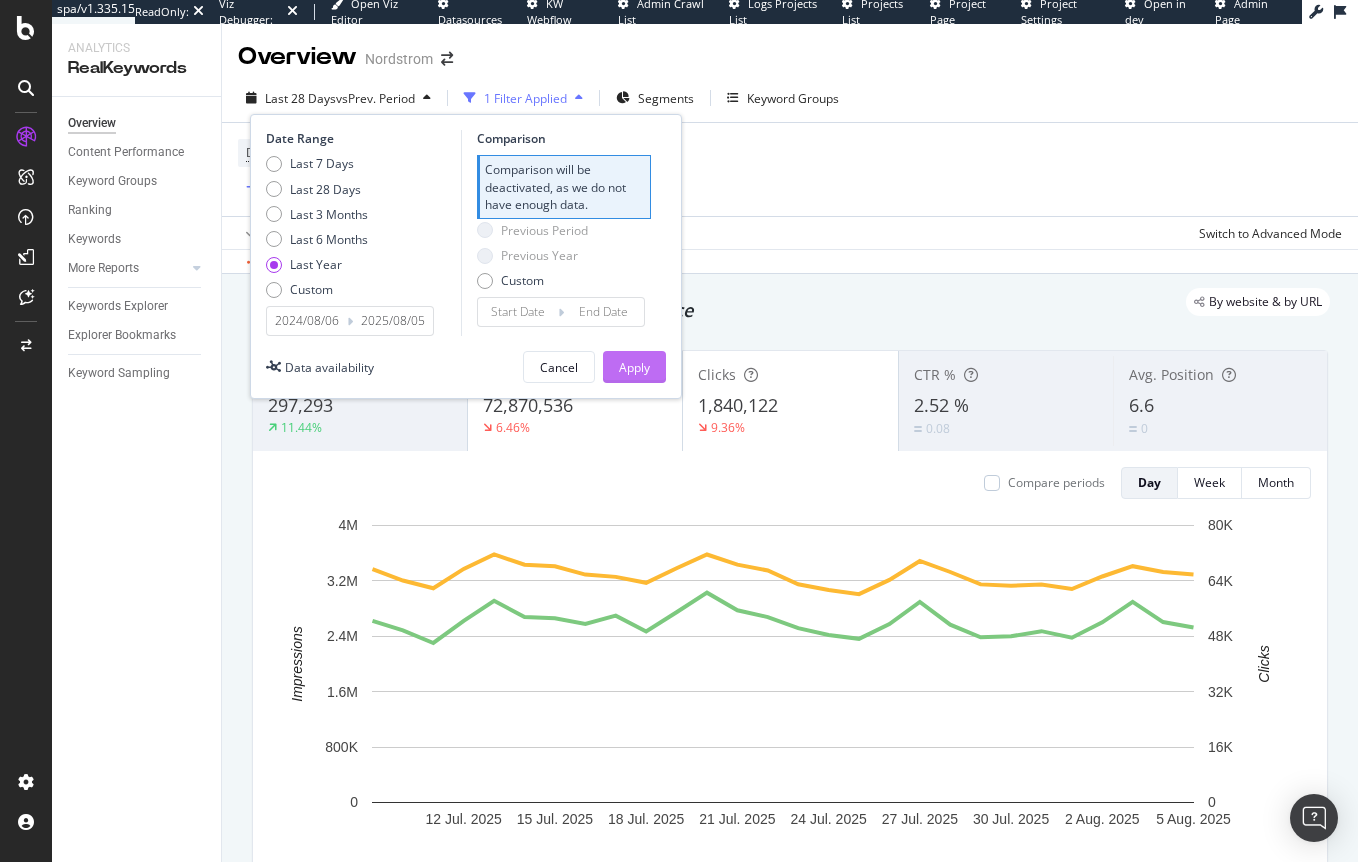 click on "Apply" at bounding box center (634, 367) 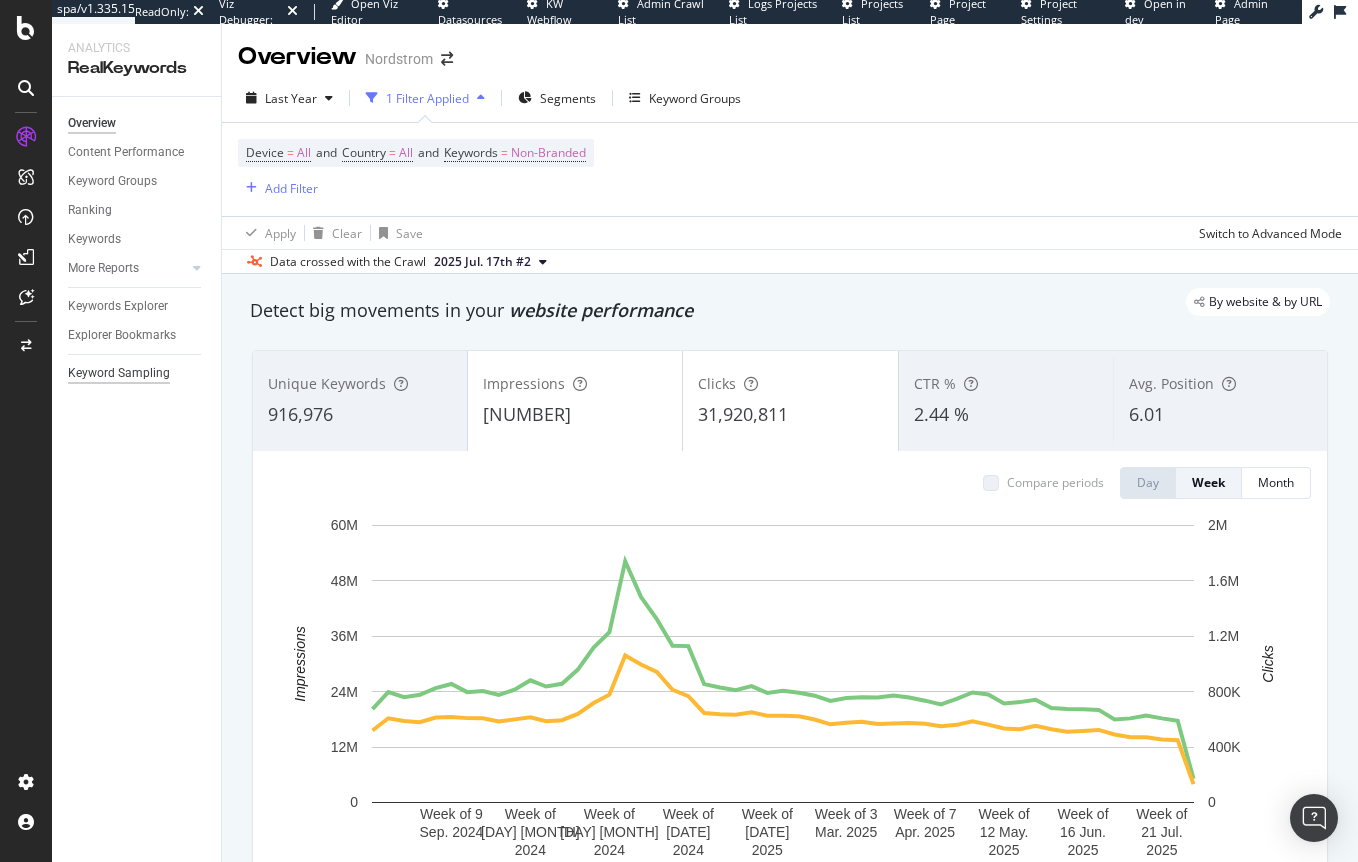 click on "Keyword Sampling" at bounding box center [119, 373] 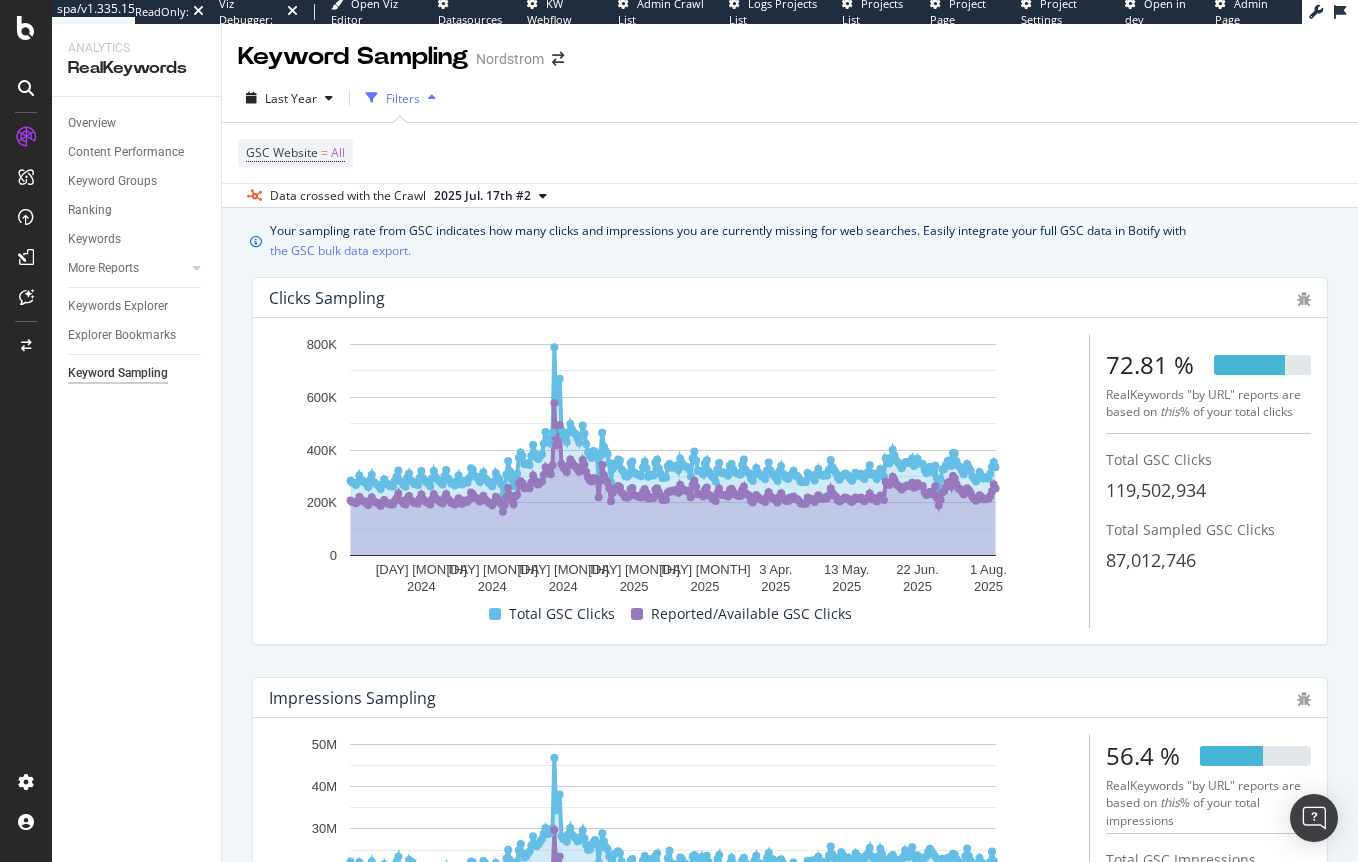 drag, startPoint x: 82, startPoint y: 125, endPoint x: 13, endPoint y: 245, distance: 138.42326 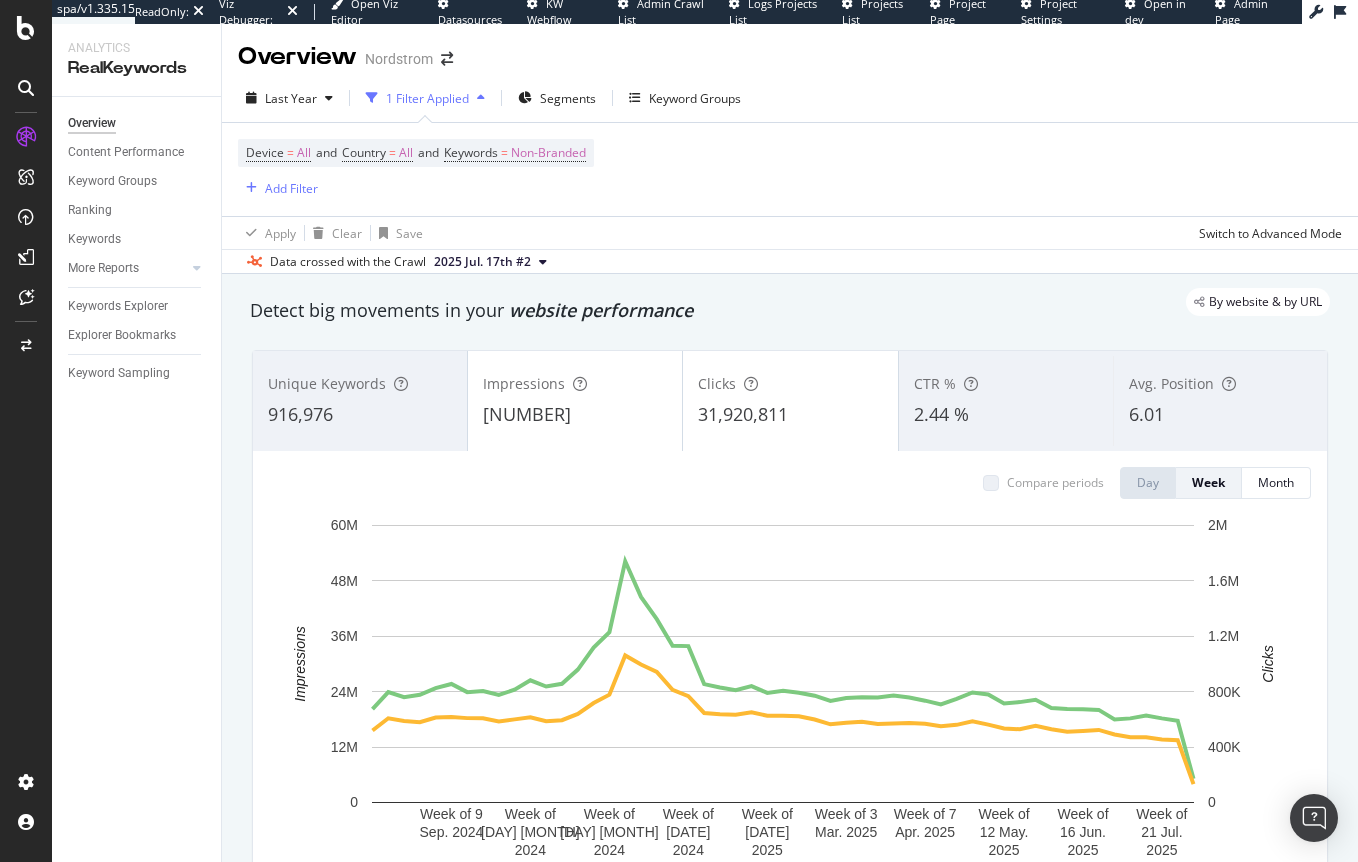 click on "By website & by URL" at bounding box center [780, 302] 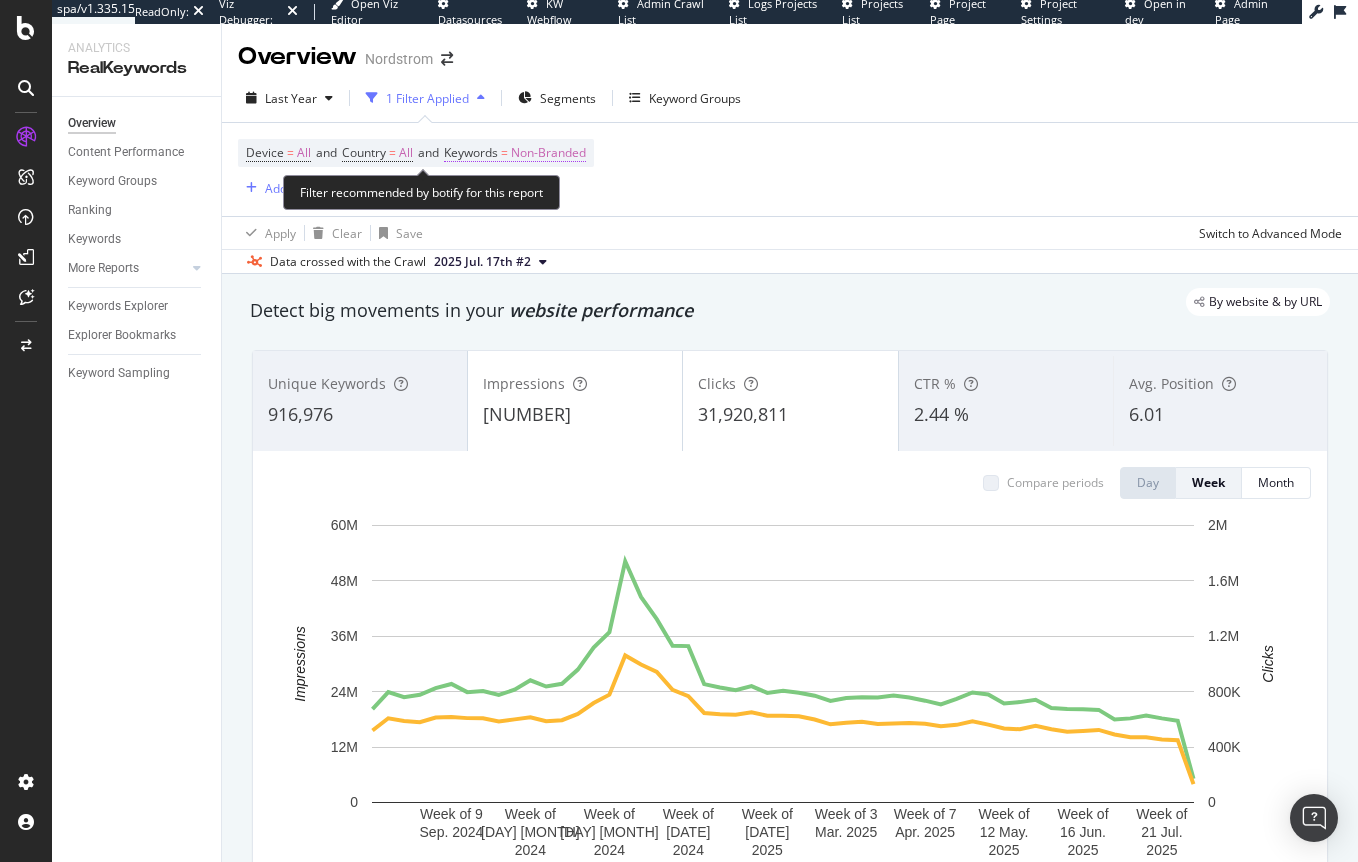 click on "Non-Branded" at bounding box center [548, 153] 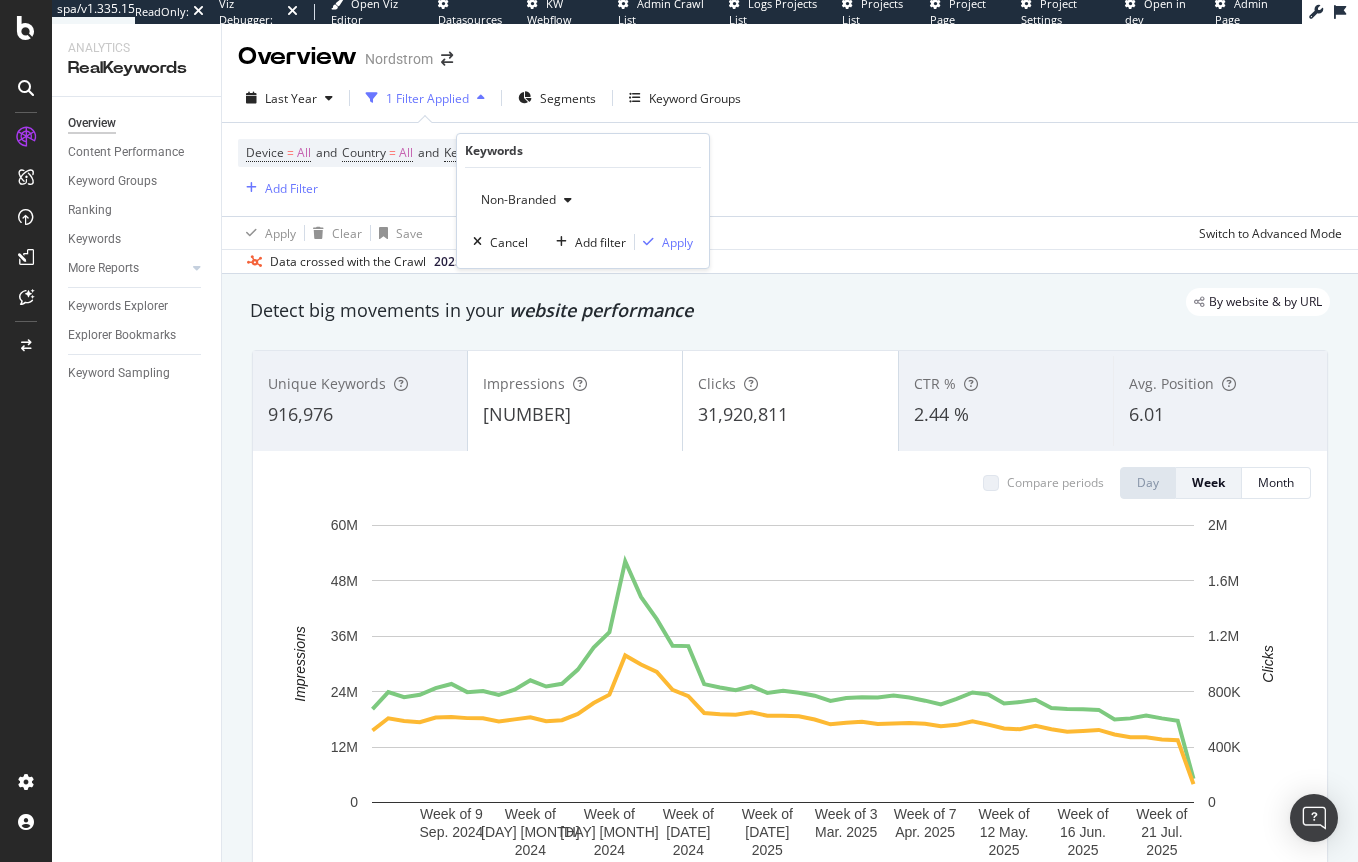 click on "Non-Branded" at bounding box center [514, 199] 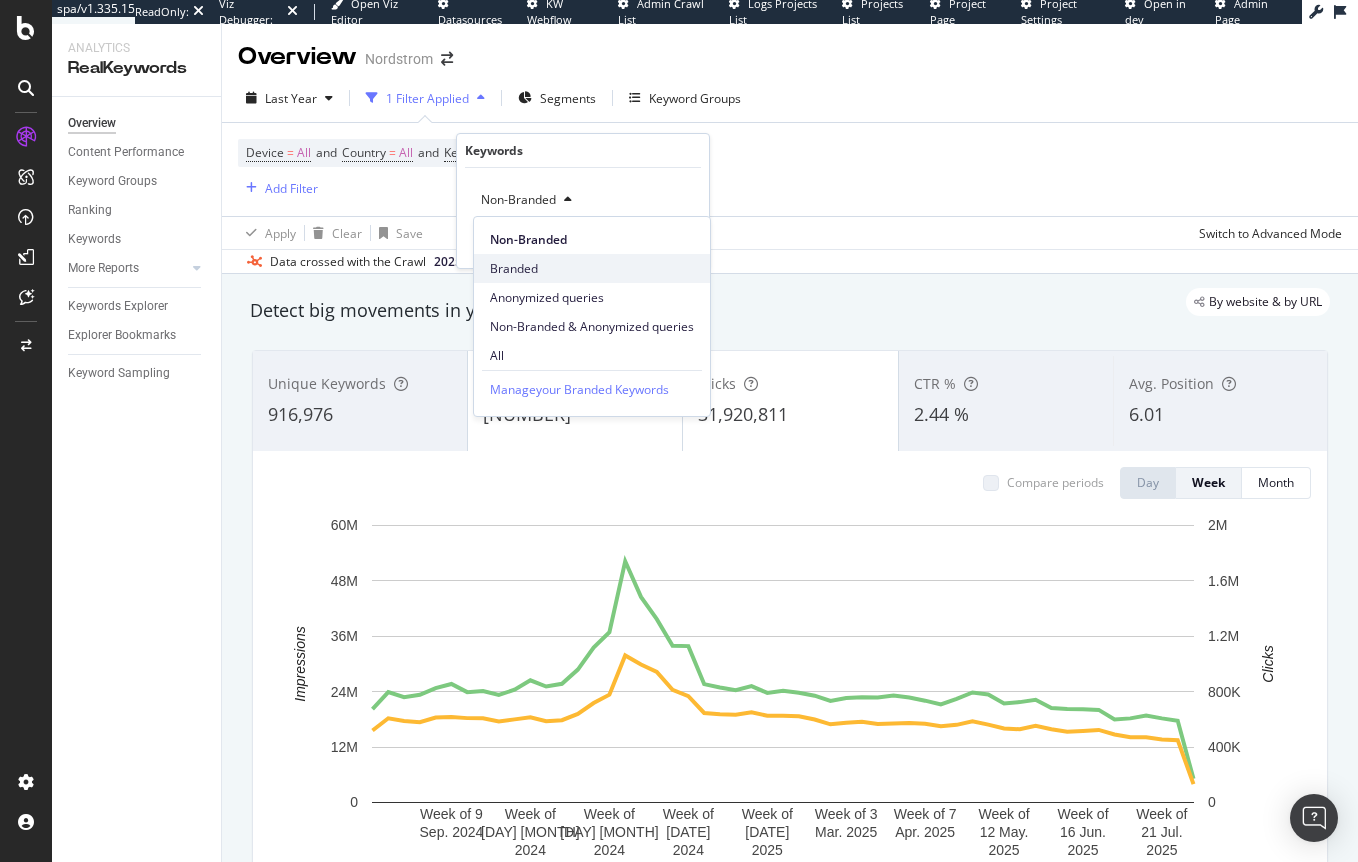click on "Branded" at bounding box center (592, 269) 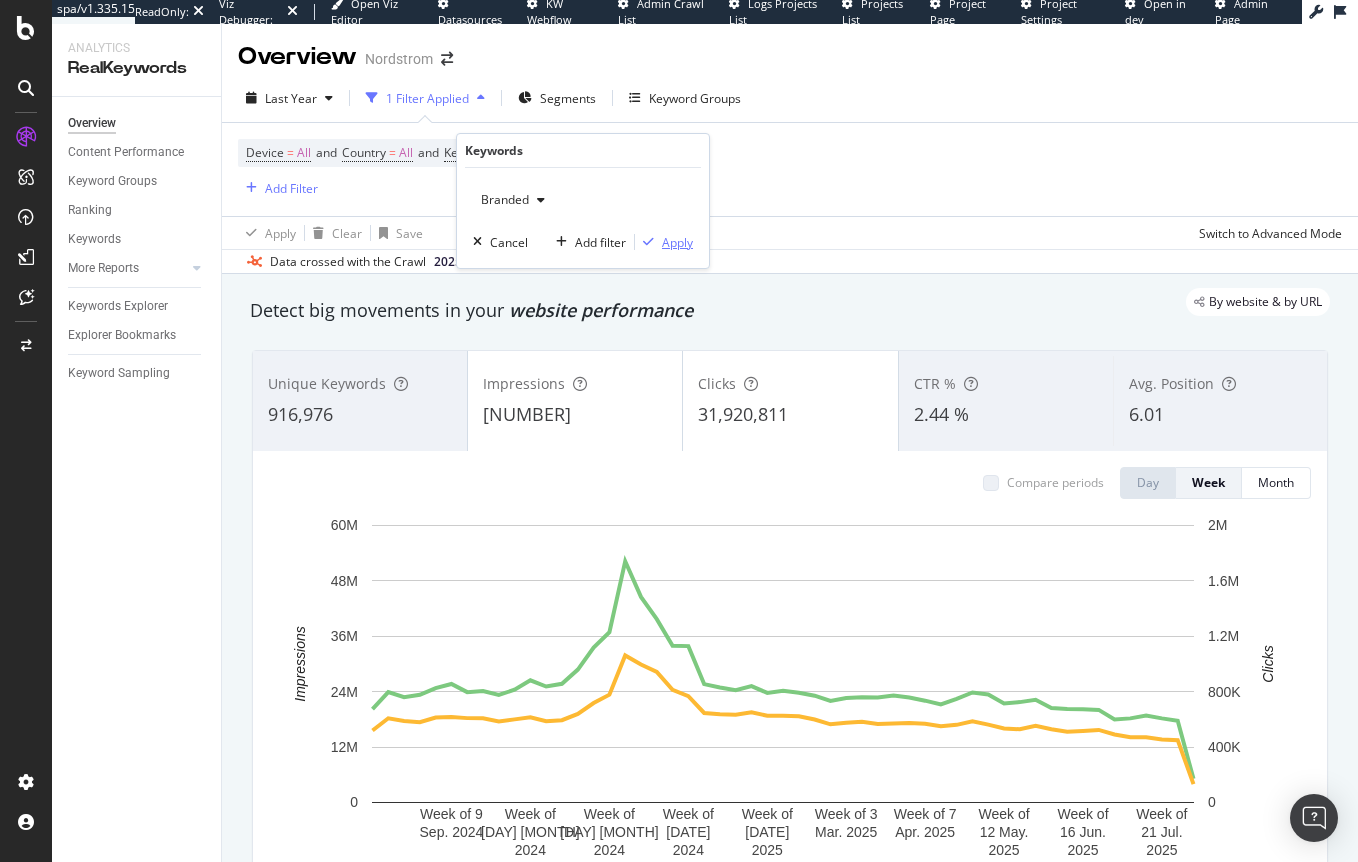 click on "Apply" at bounding box center (677, 242) 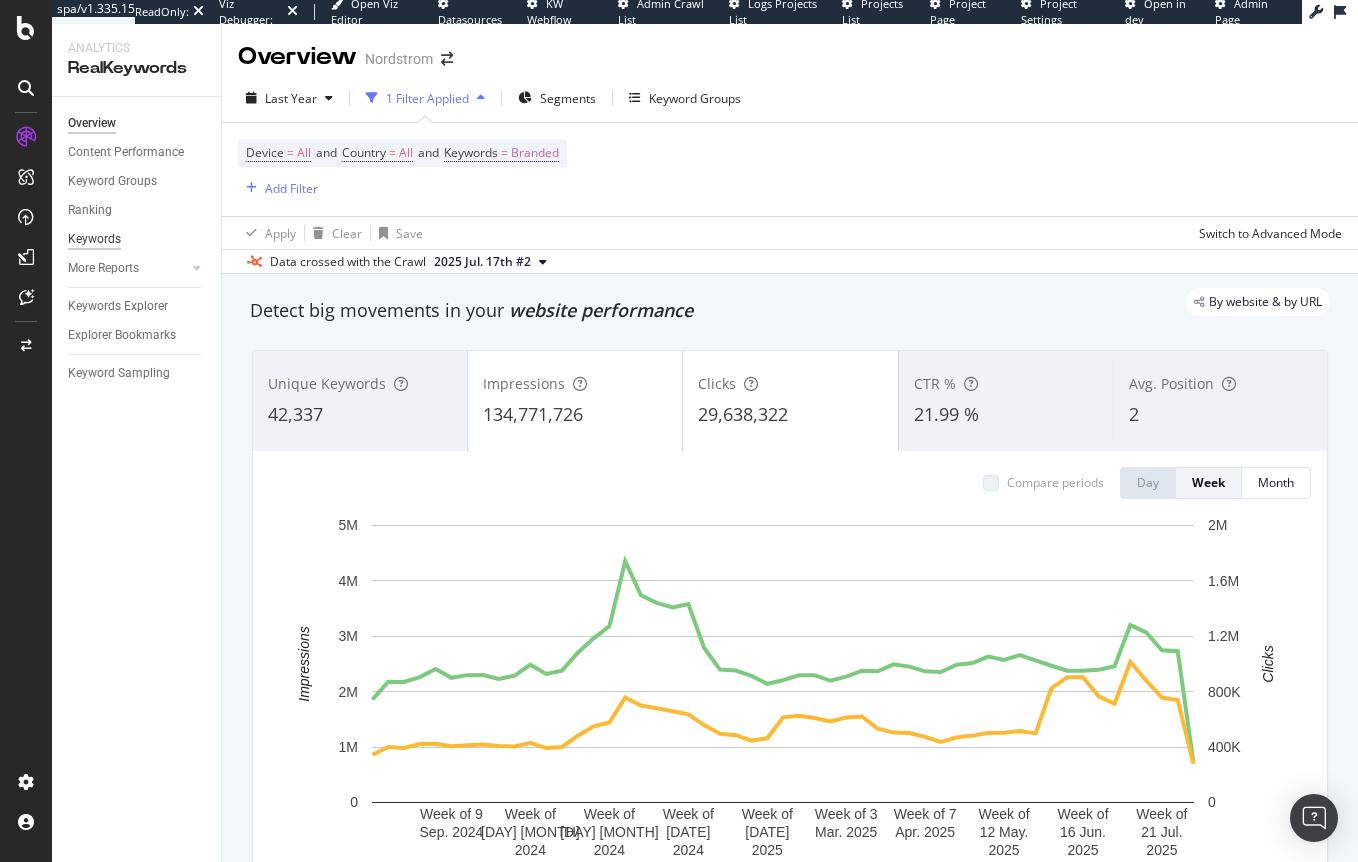 click on "Overview Content Performance Keyword Groups Ranking Keywords More Reports Countries Devices Content Structure Keywords Explorer Explorer Bookmarks Keyword Sampling" at bounding box center [136, 479] 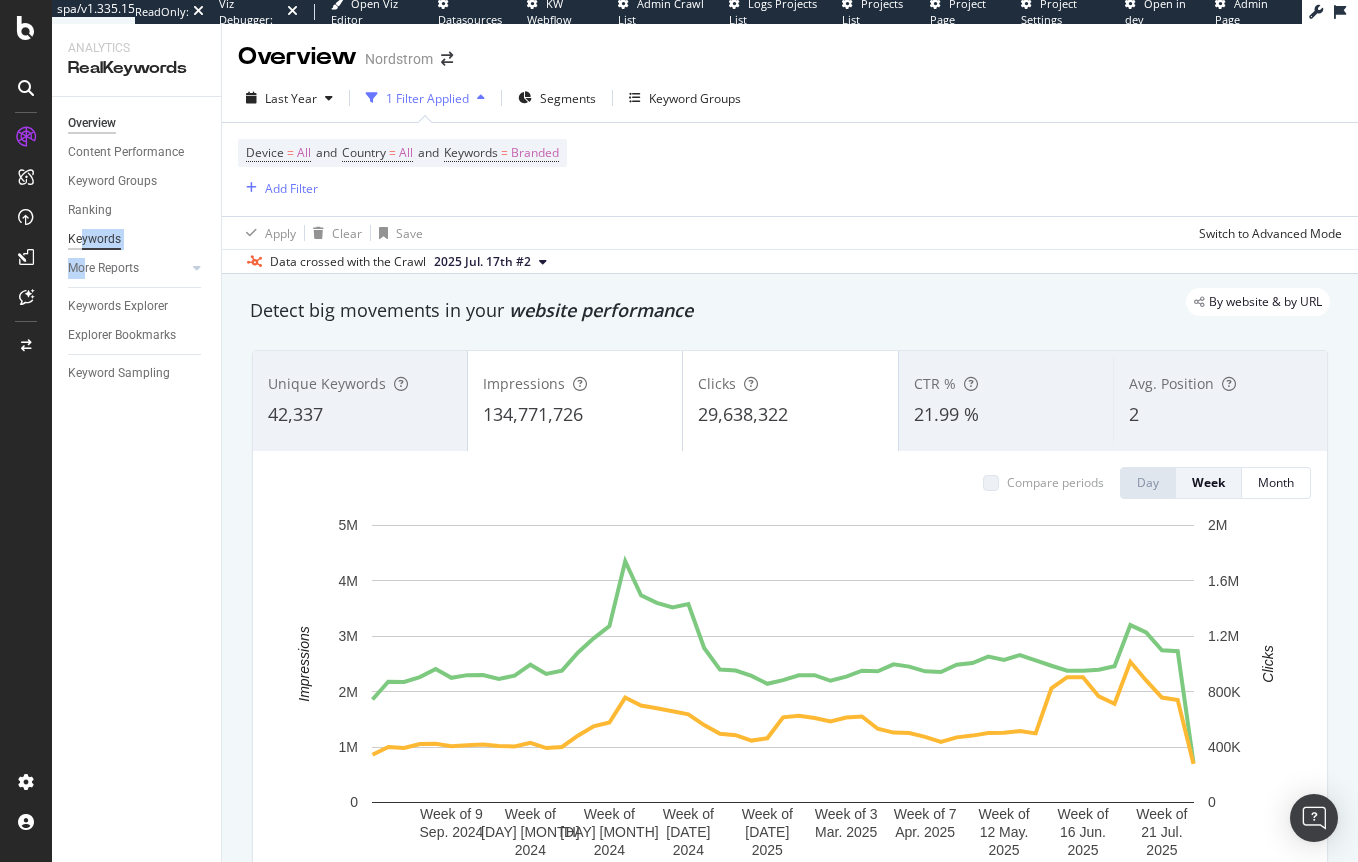 click on "Keywords" at bounding box center (94, 239) 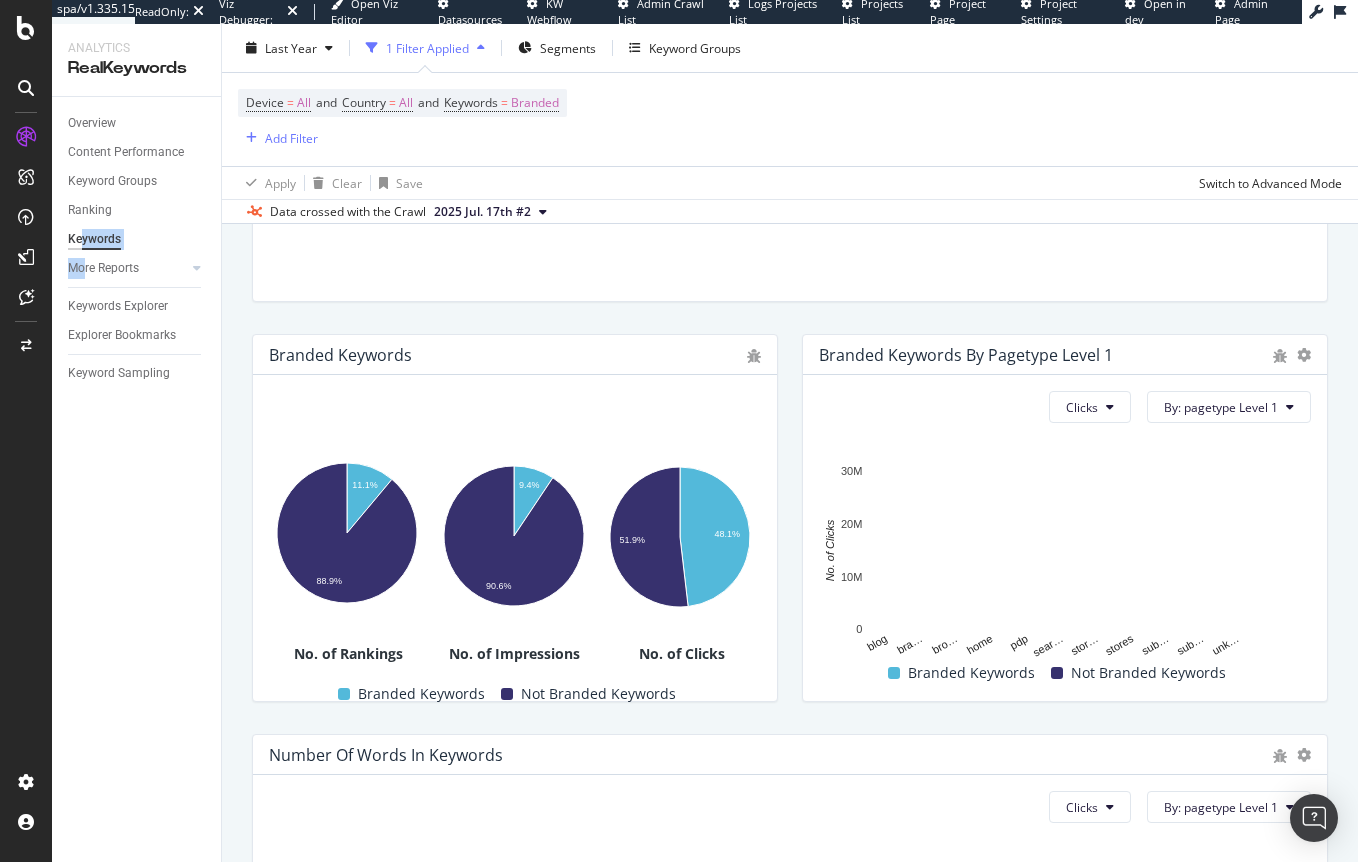 scroll, scrollTop: 300, scrollLeft: 0, axis: vertical 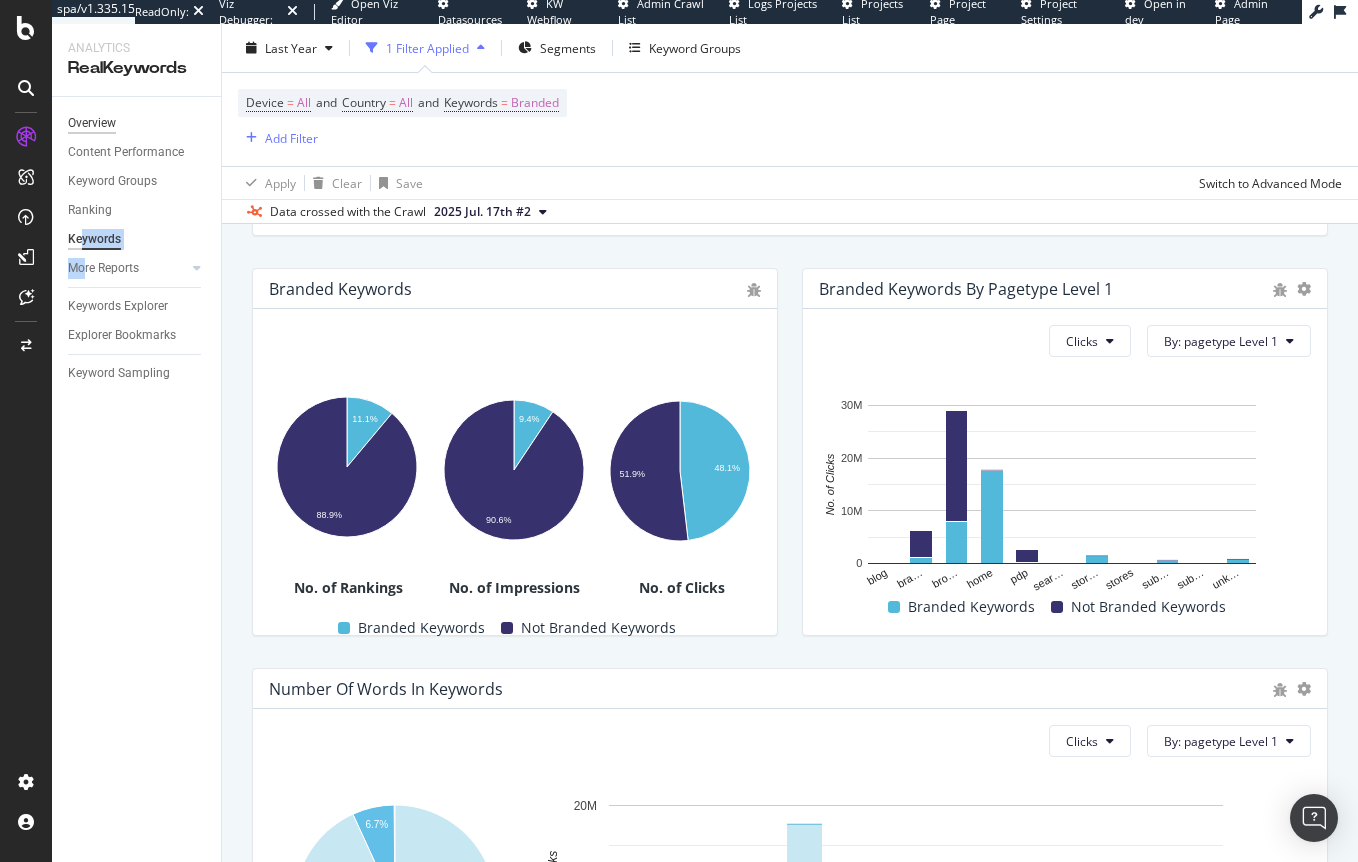 click on "Overview" at bounding box center (92, 123) 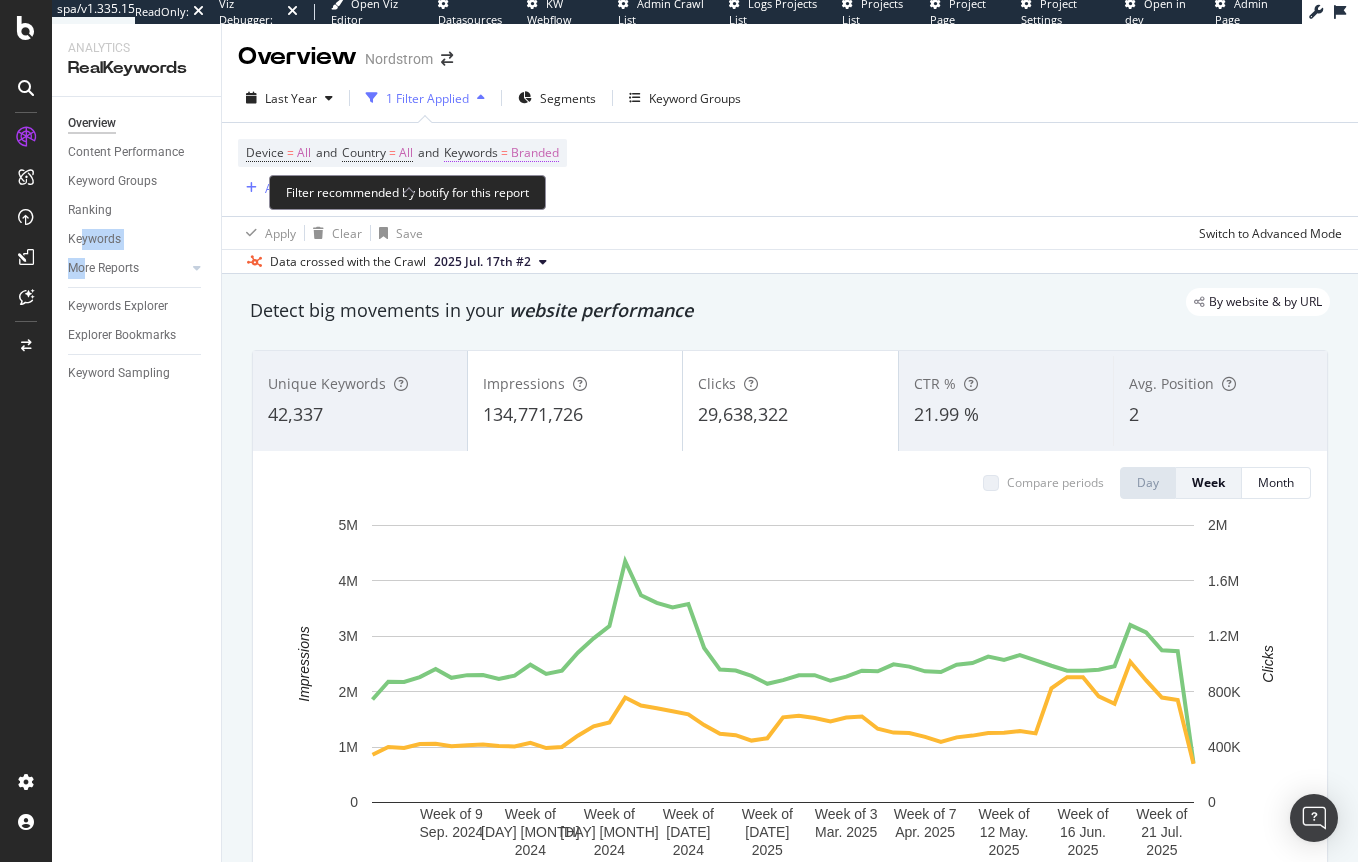 click on "Branded" at bounding box center [535, 153] 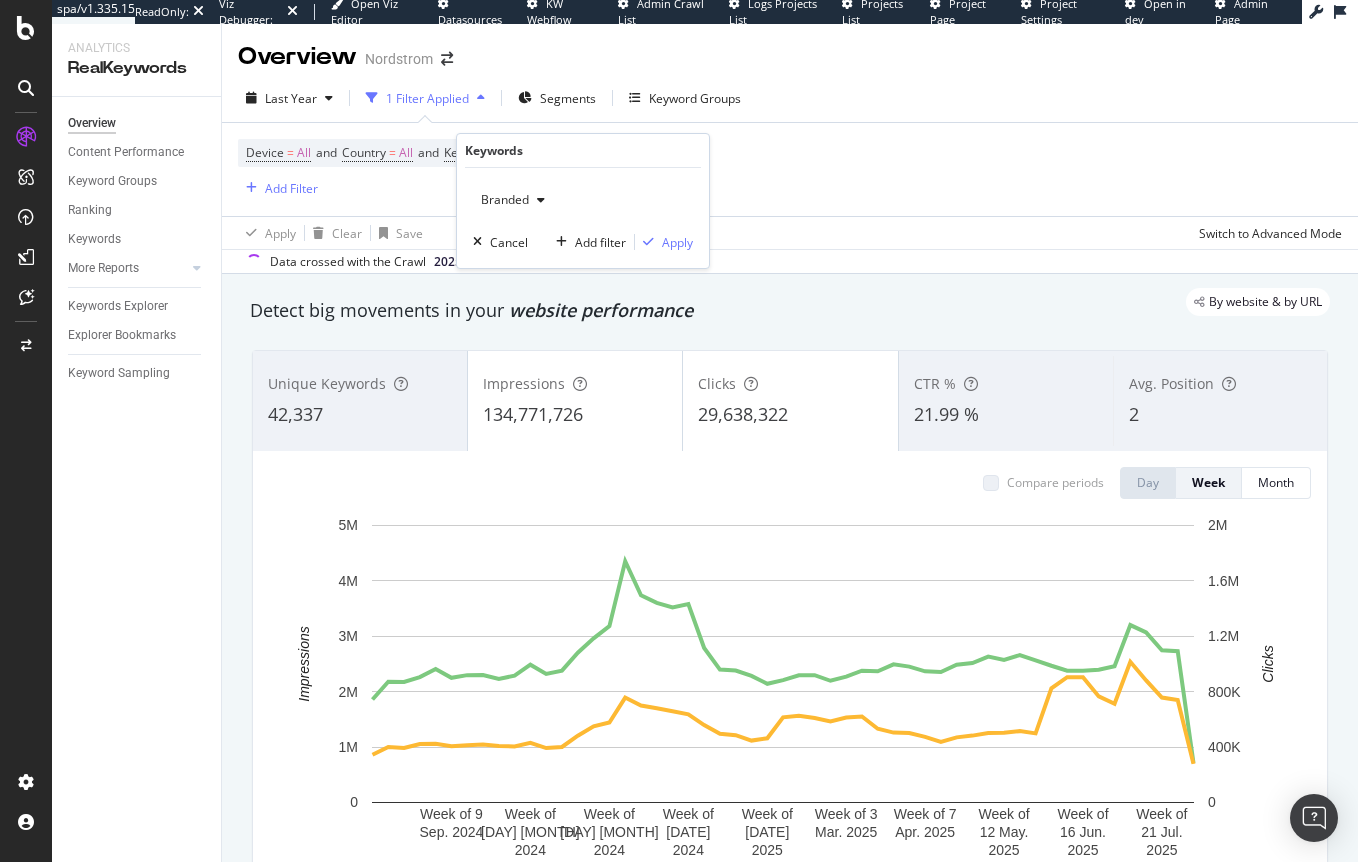 click on "Branded" at bounding box center [501, 199] 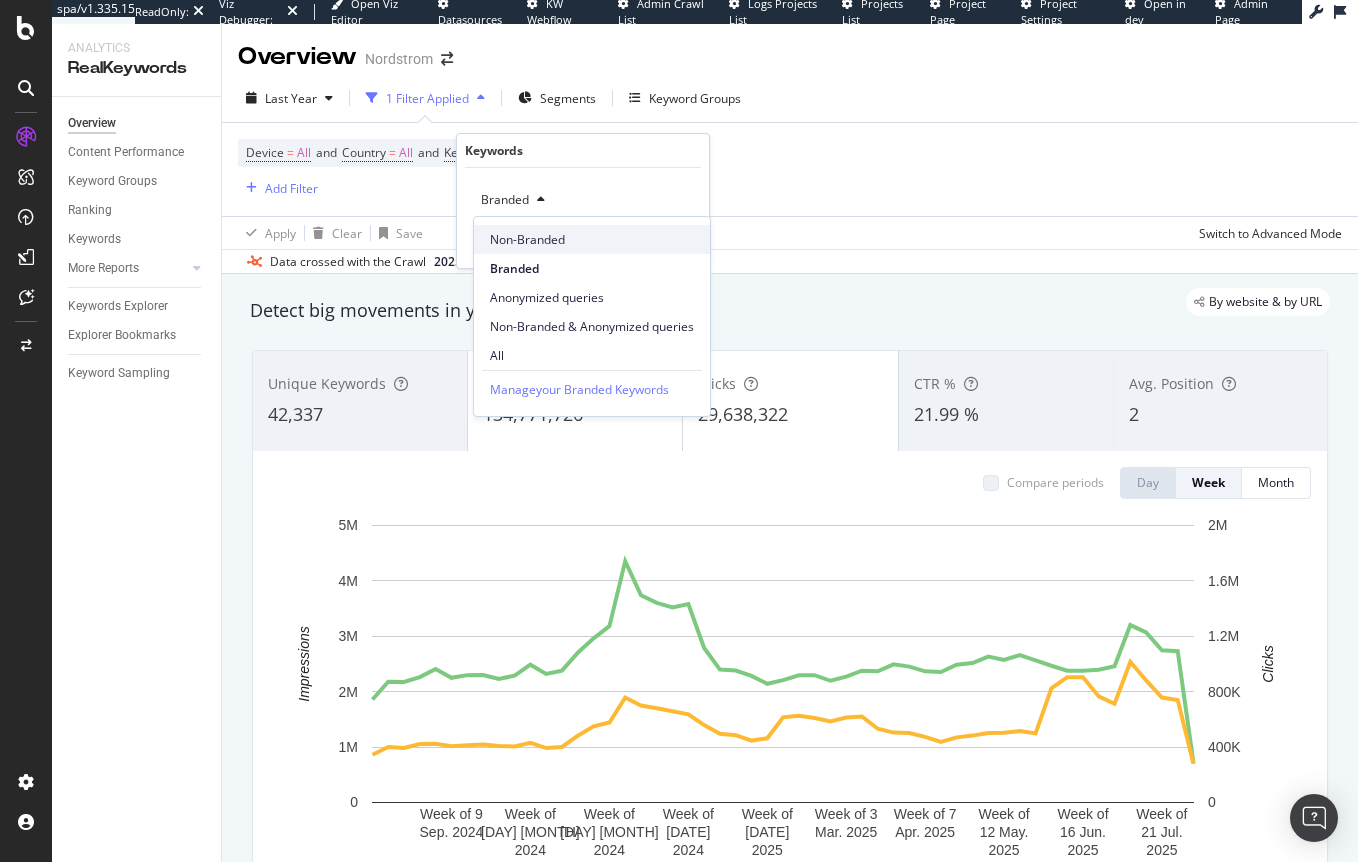 click on "Non-Branded" at bounding box center [592, 240] 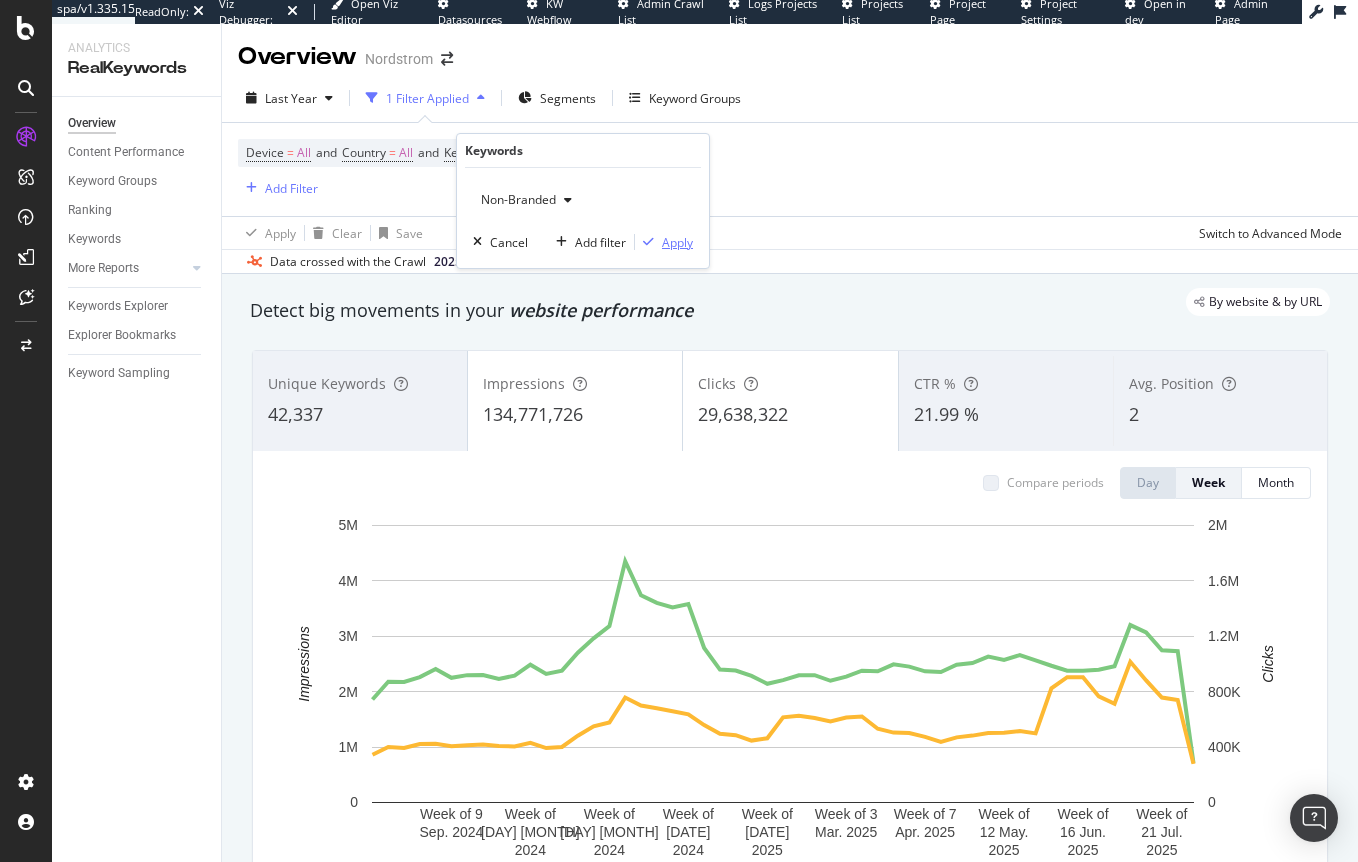 click on "Apply" at bounding box center [677, 242] 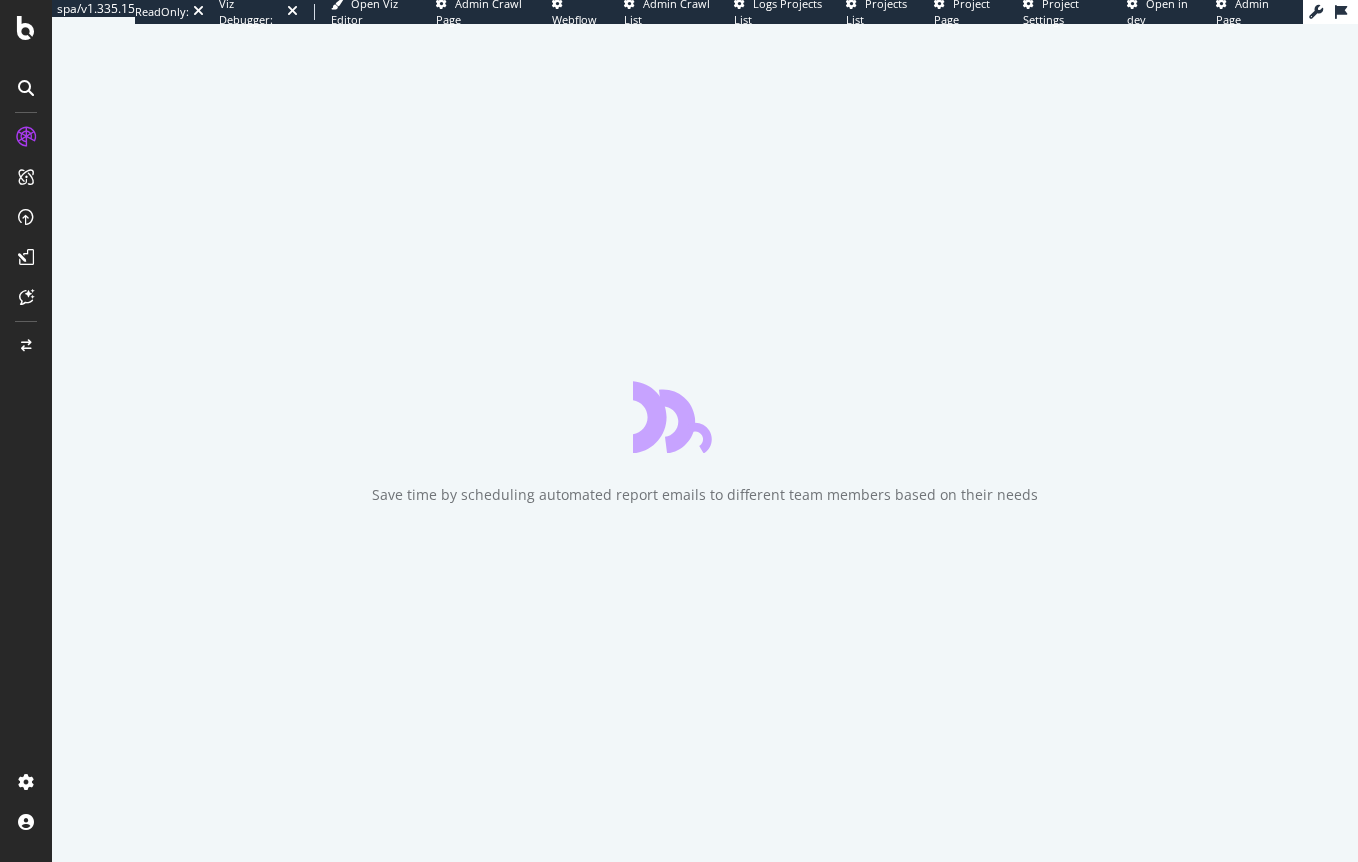 scroll, scrollTop: 0, scrollLeft: 0, axis: both 